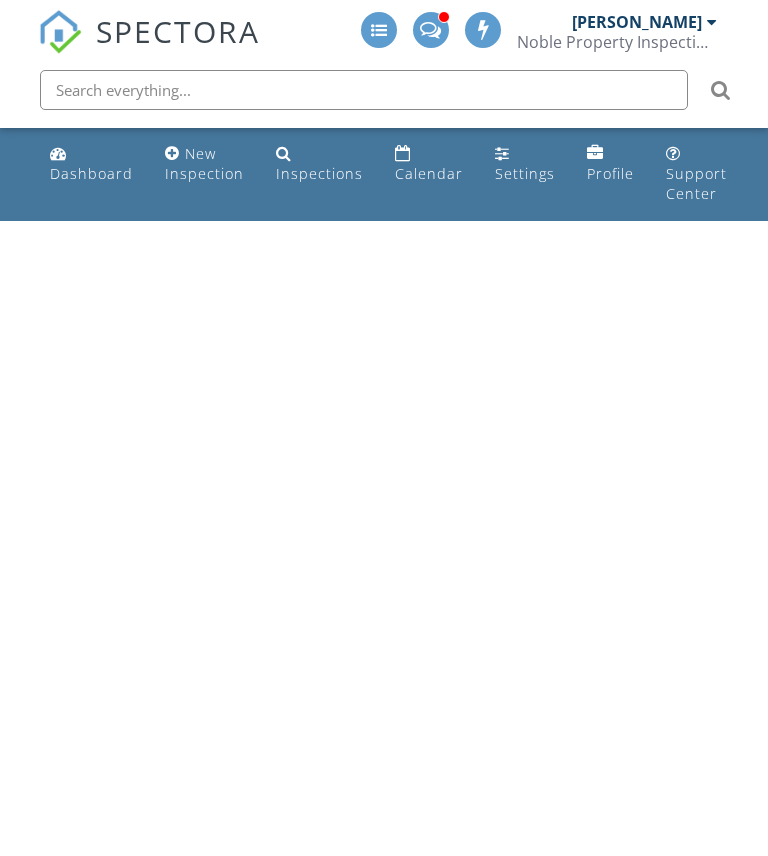 scroll, scrollTop: 0, scrollLeft: 0, axis: both 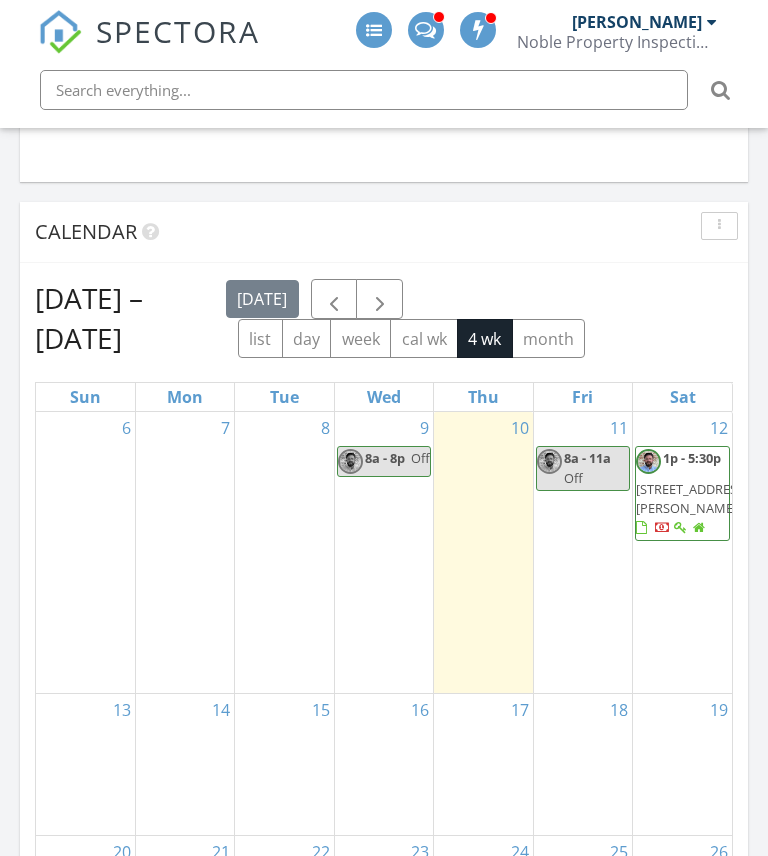 click at bounding box center (185, 743) 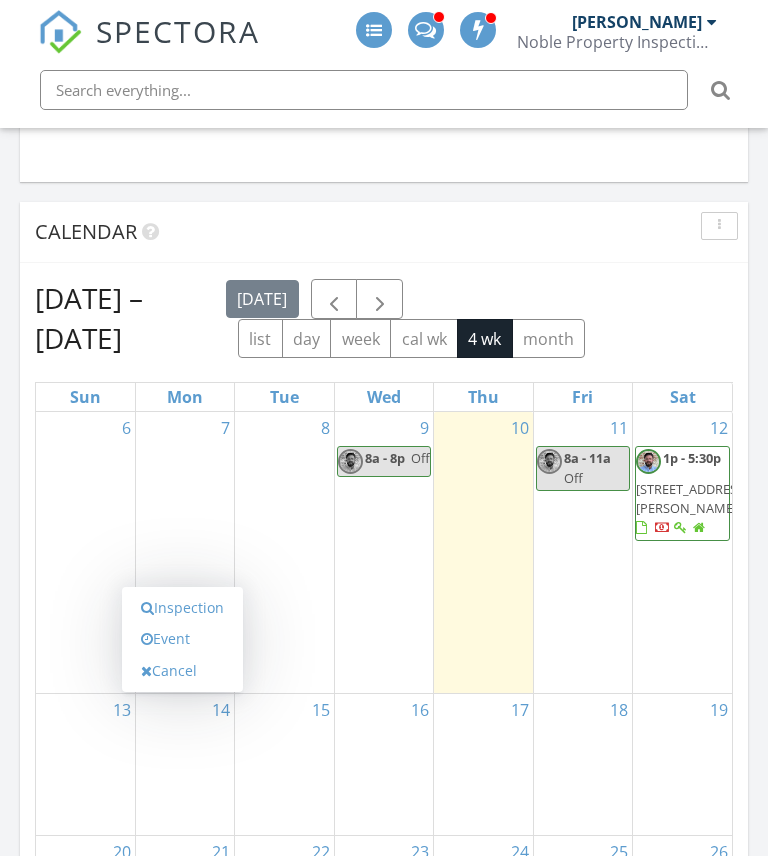 click on "Event" at bounding box center [182, 639] 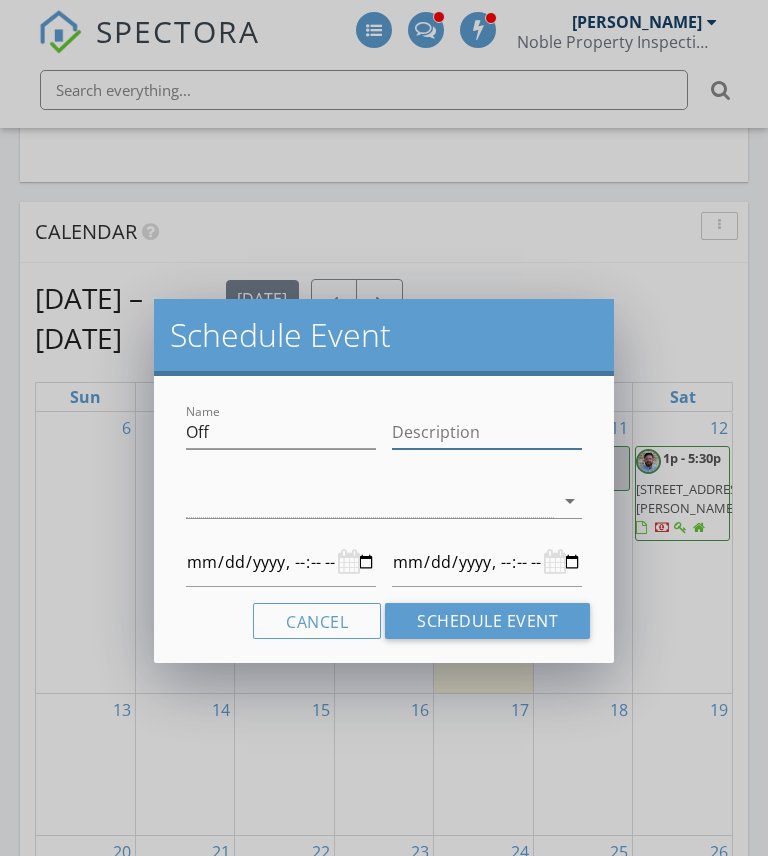 click on "Description" at bounding box center [487, 432] 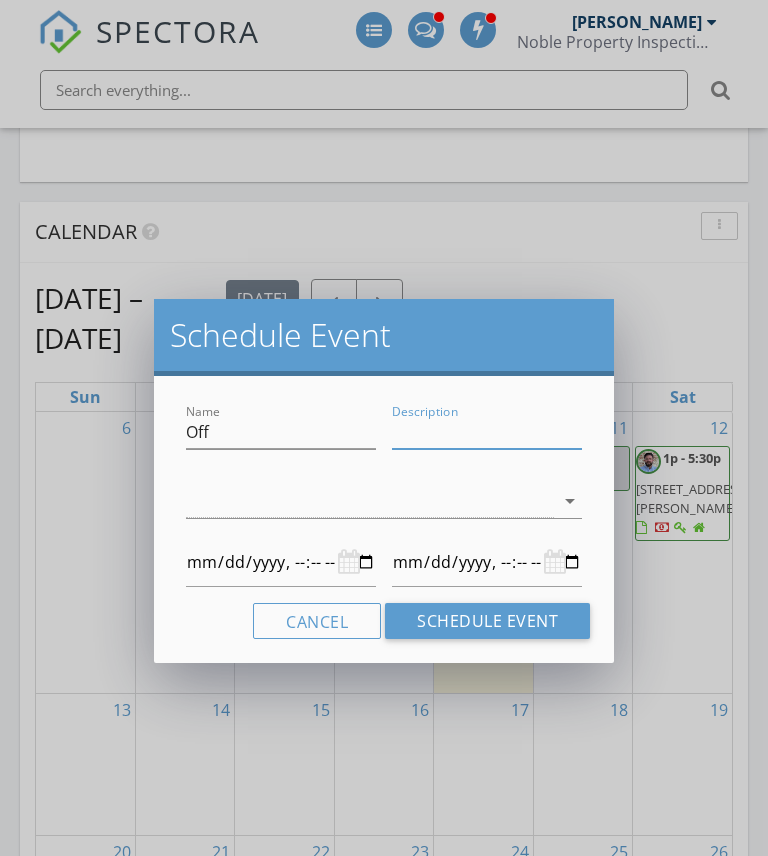 type on "A" 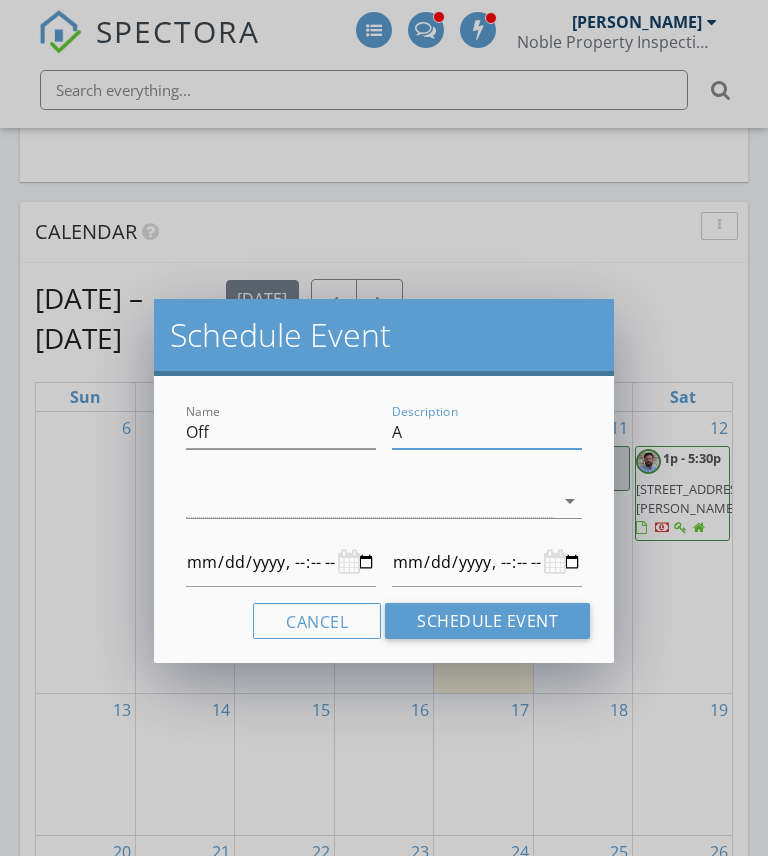 type on "Ap" 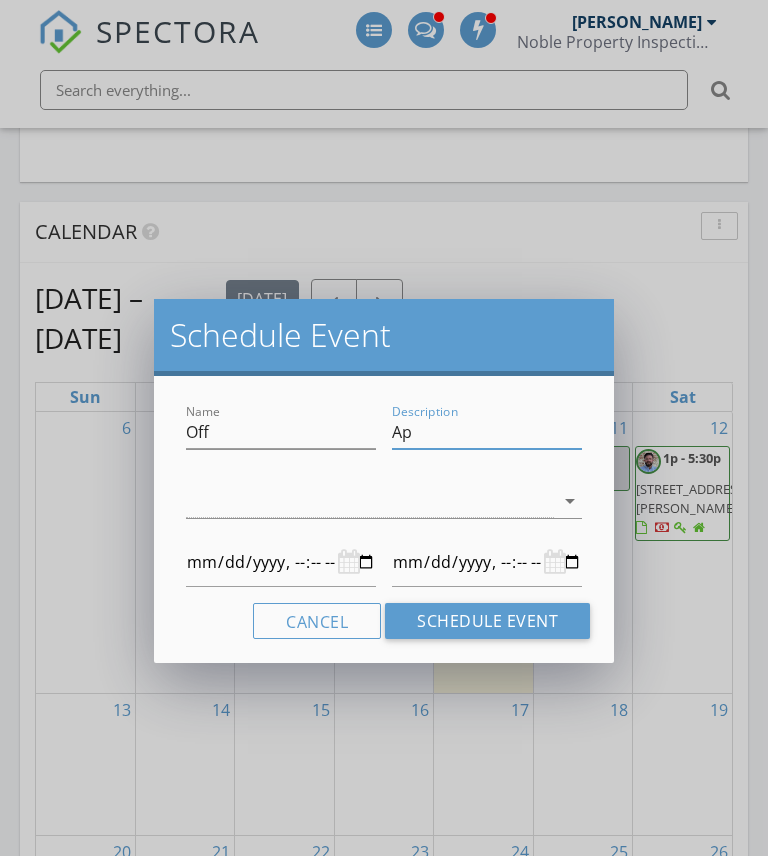 type on "App" 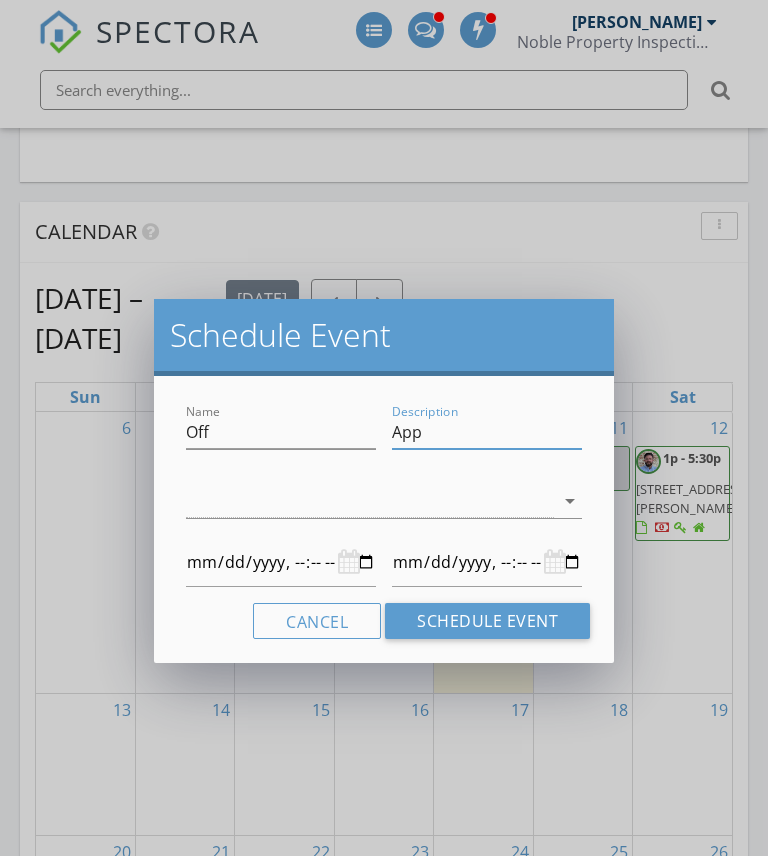 type on "[DATE]T00:00" 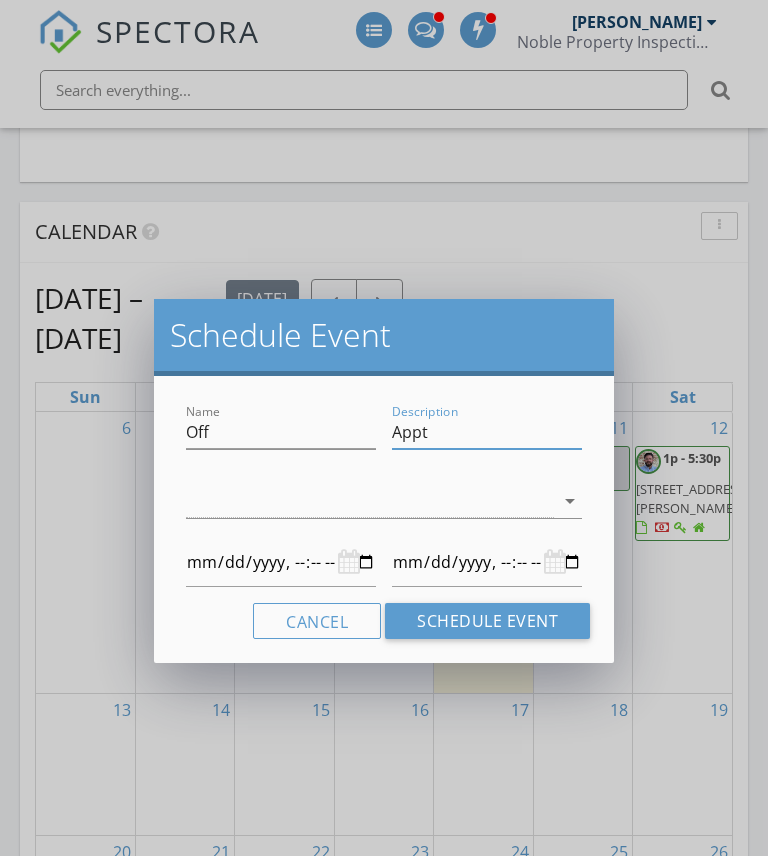 type on "Appt" 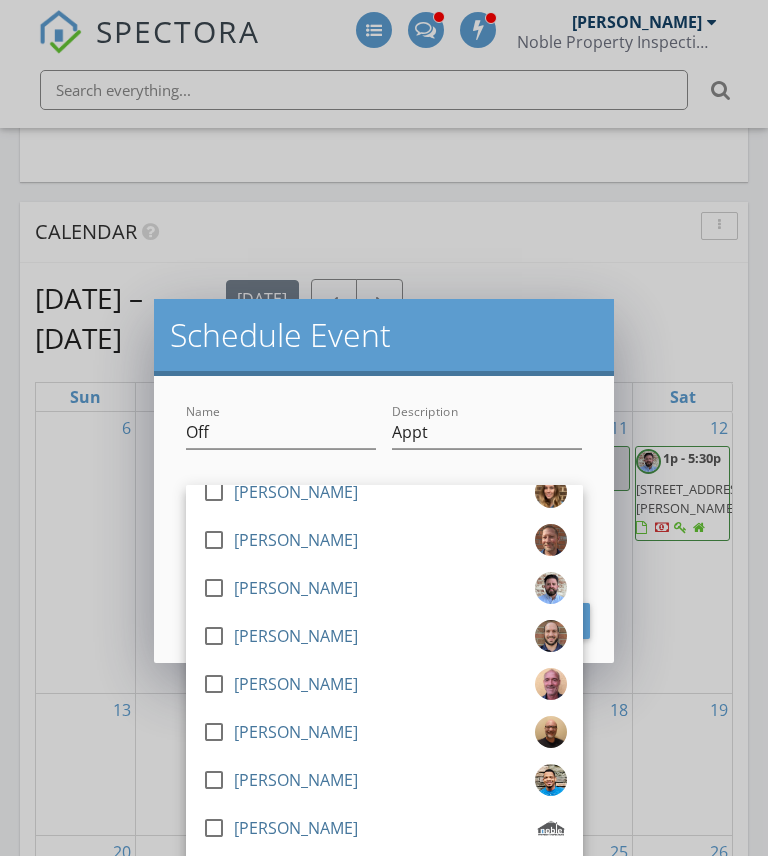scroll, scrollTop: 934, scrollLeft: 0, axis: vertical 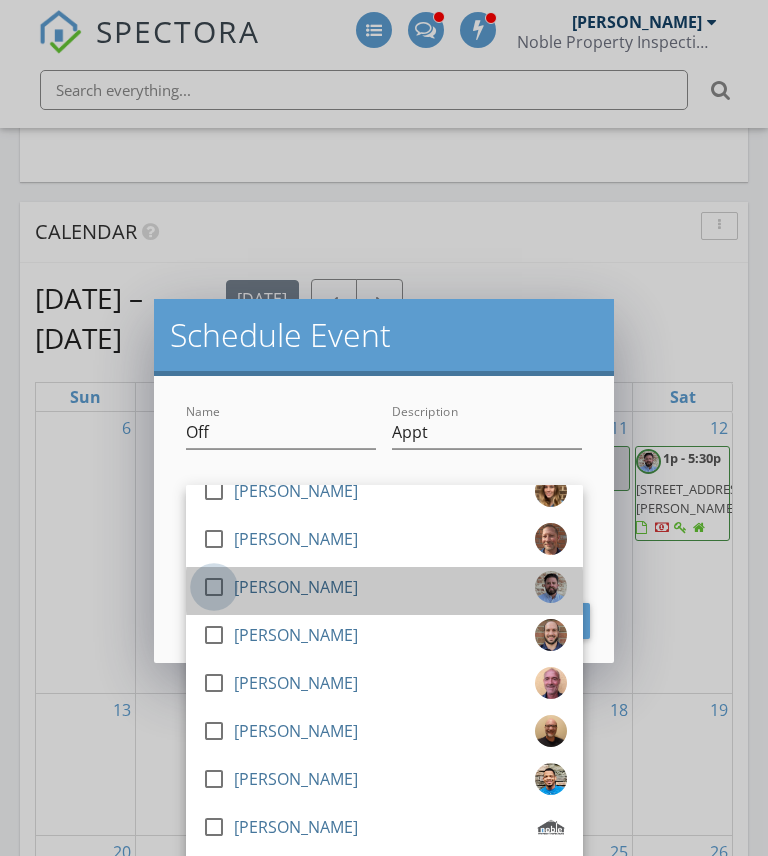 click at bounding box center (214, 587) 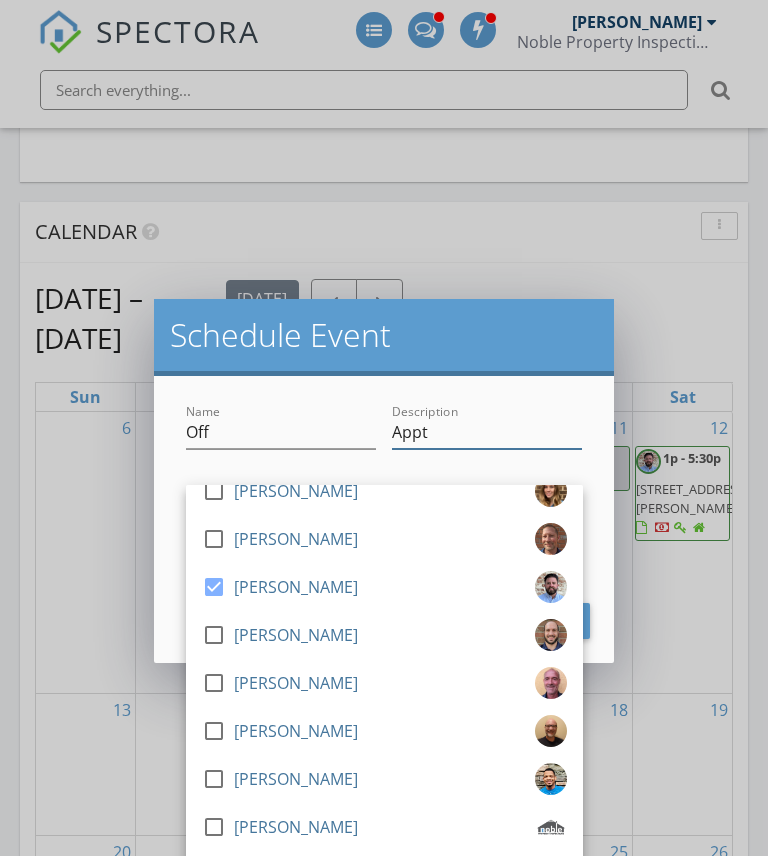 click on "Appt" at bounding box center (487, 432) 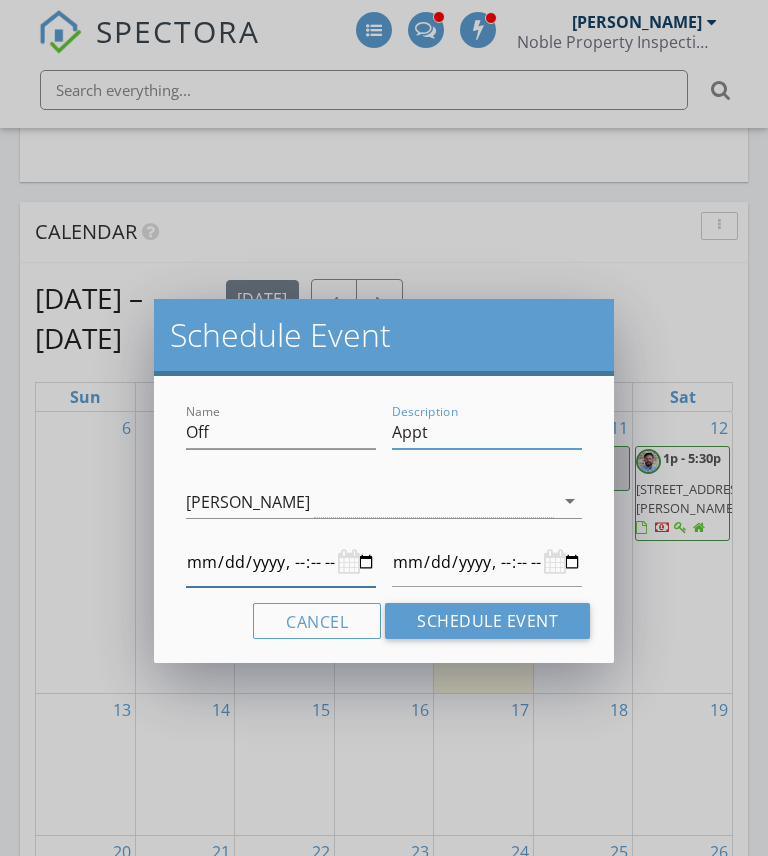 click at bounding box center [281, 562] 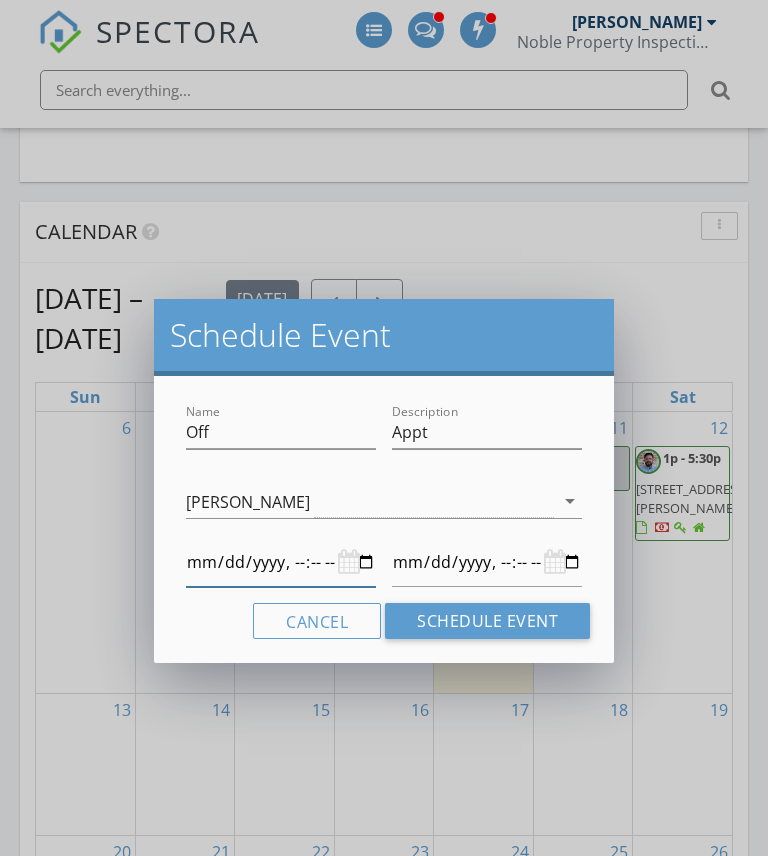 type on "[DATE]T20:00" 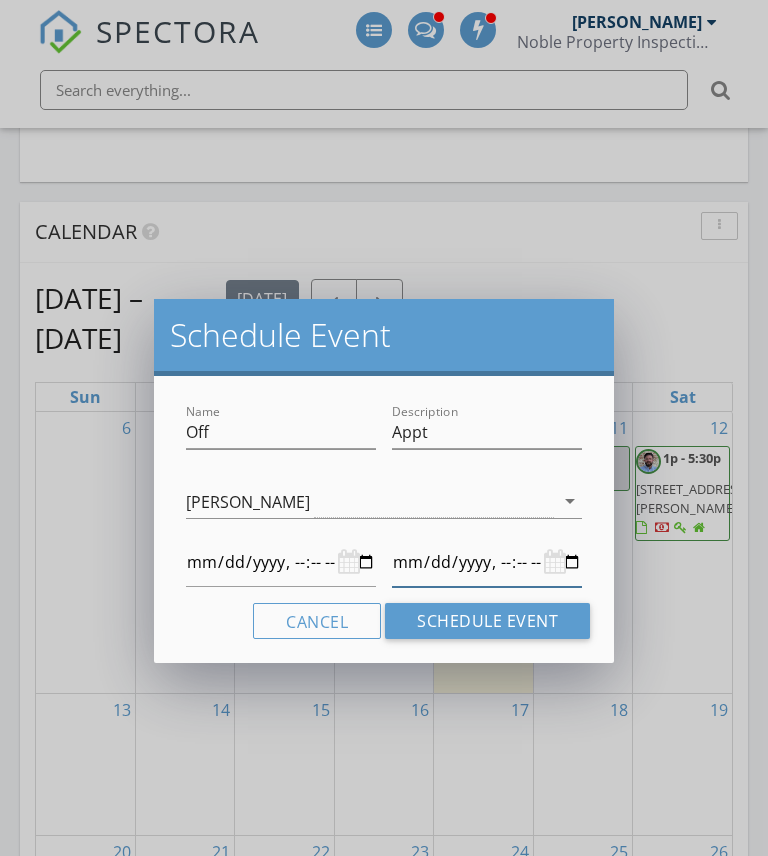 click at bounding box center [487, 562] 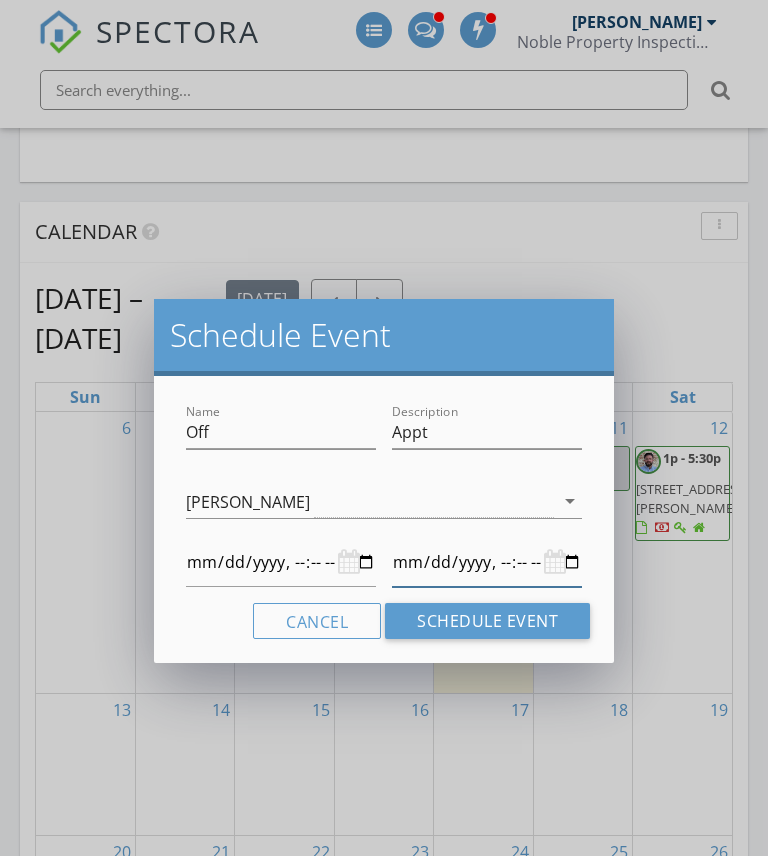 type on "[DATE]T08:00" 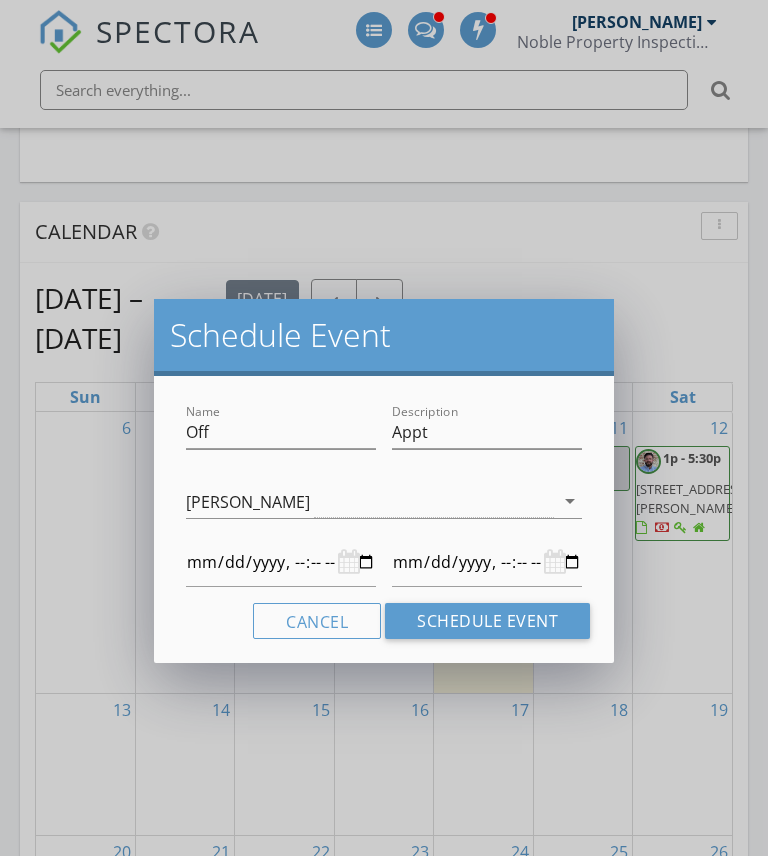 click on "Schedule Event" at bounding box center (487, 621) 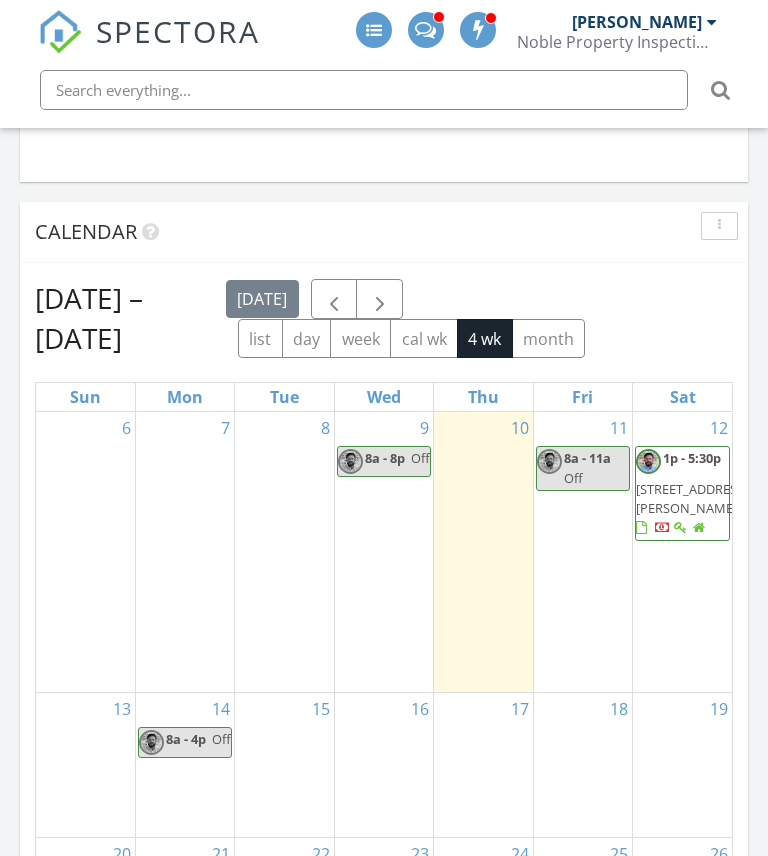click on "[PERSON_NAME]" at bounding box center (644, 22) 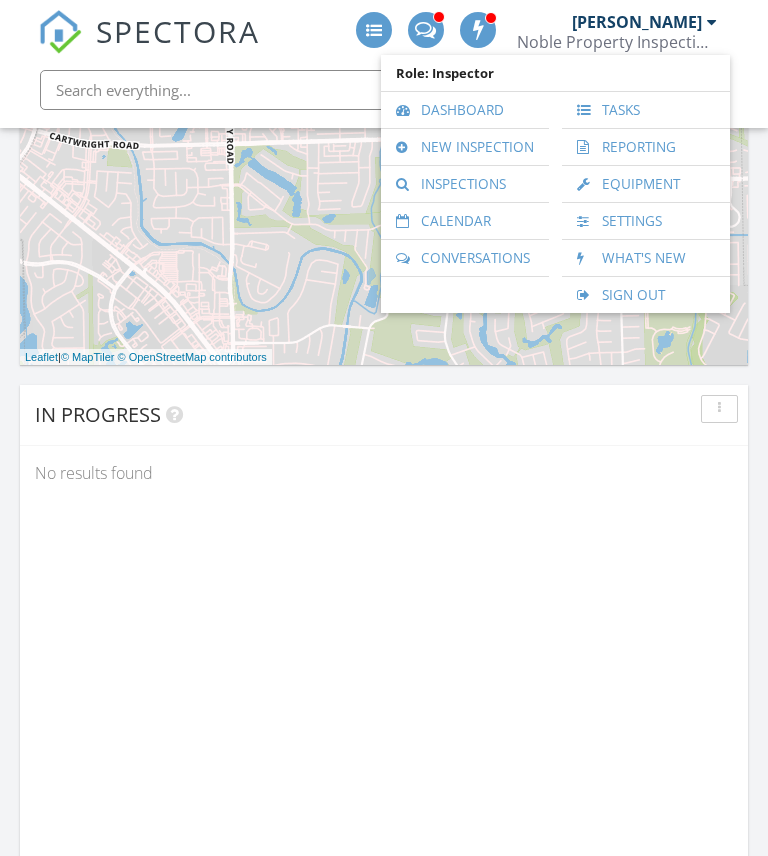 scroll, scrollTop: 1118, scrollLeft: 0, axis: vertical 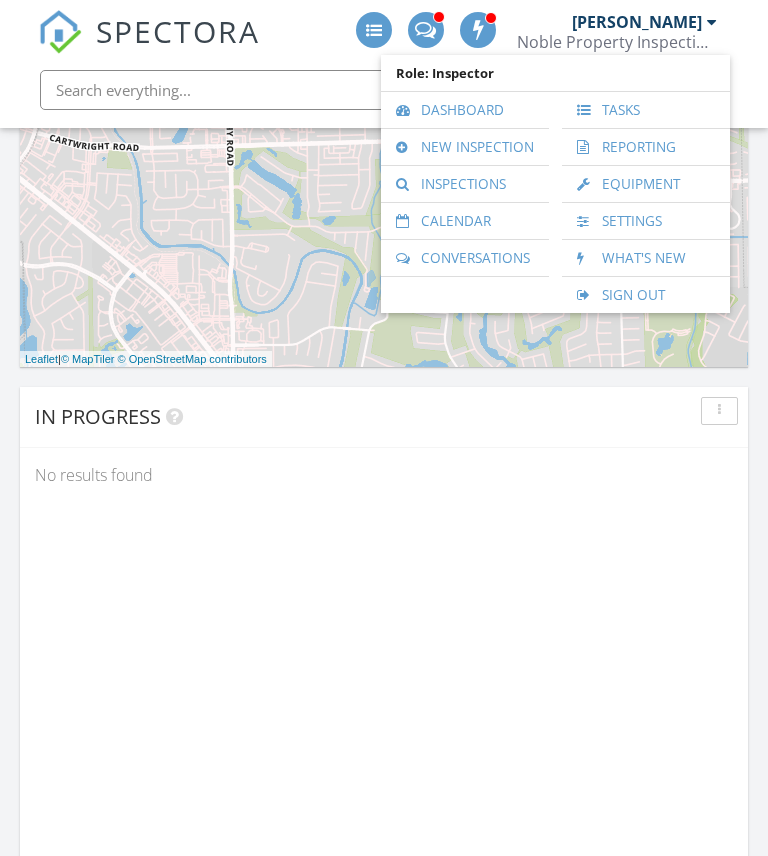 click on "Tasks" at bounding box center [646, 110] 